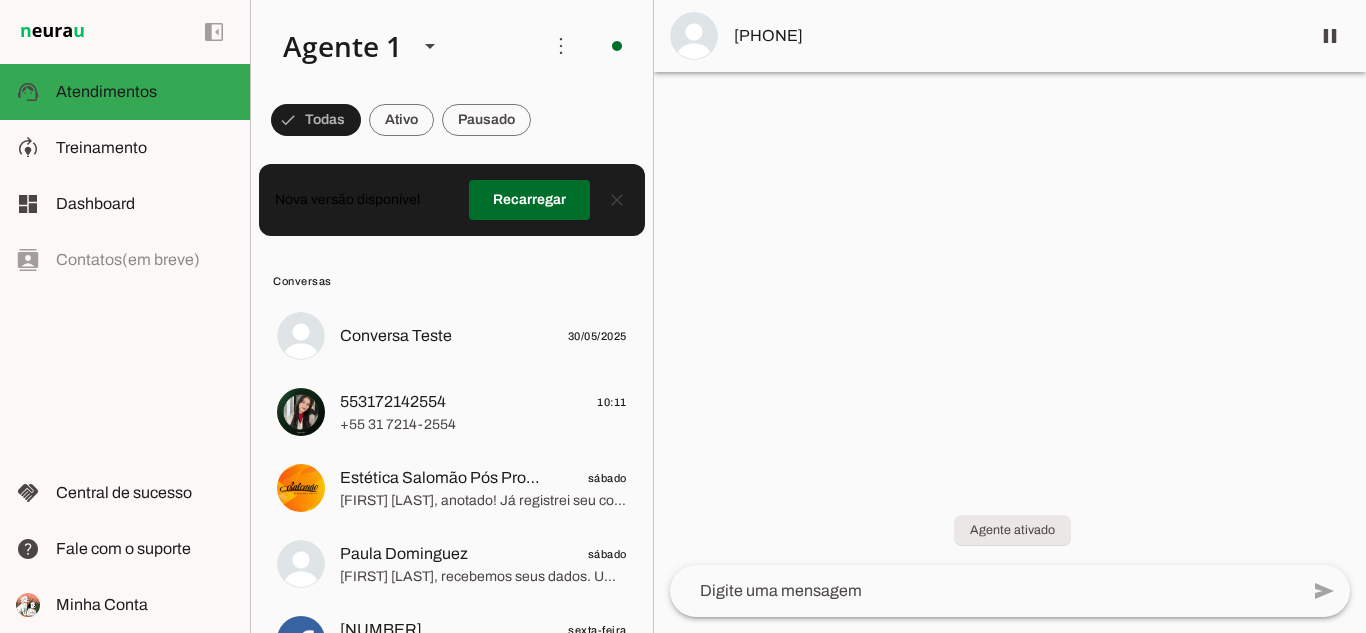 scroll, scrollTop: 0, scrollLeft: 0, axis: both 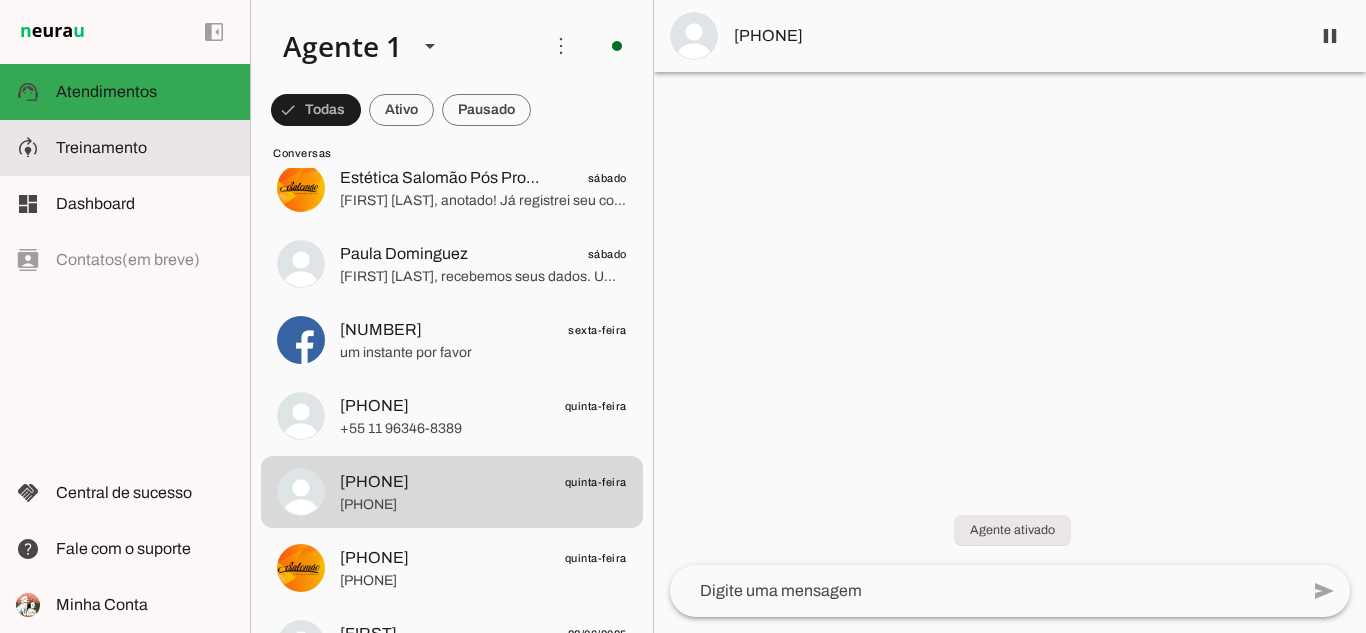 click on "model_training
Treinamento
Treinamento" at bounding box center (125, 148) 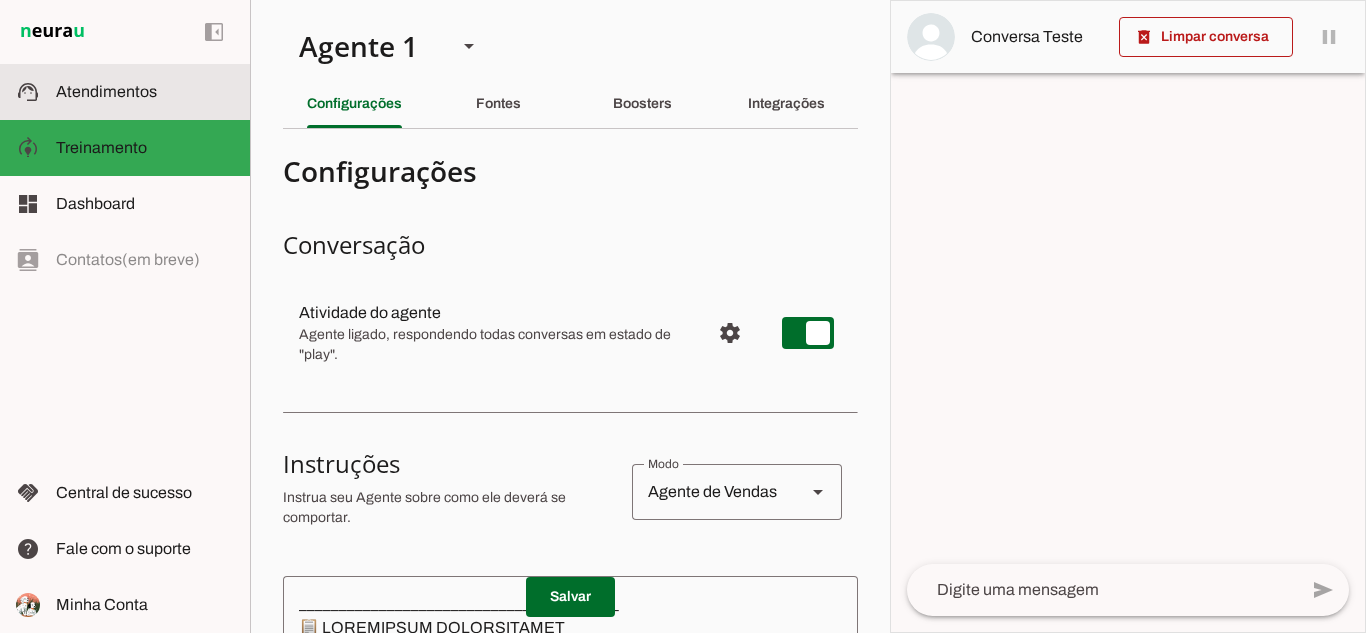 click at bounding box center (145, 92) 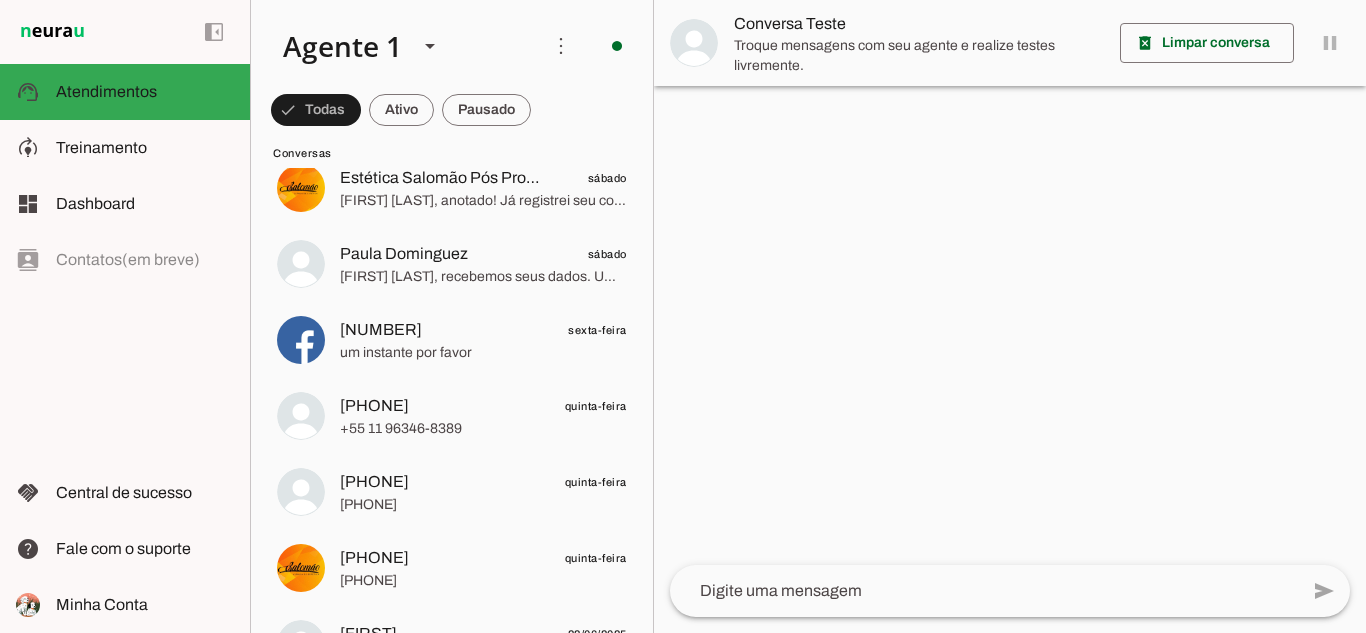 click at bounding box center (1010, 316) 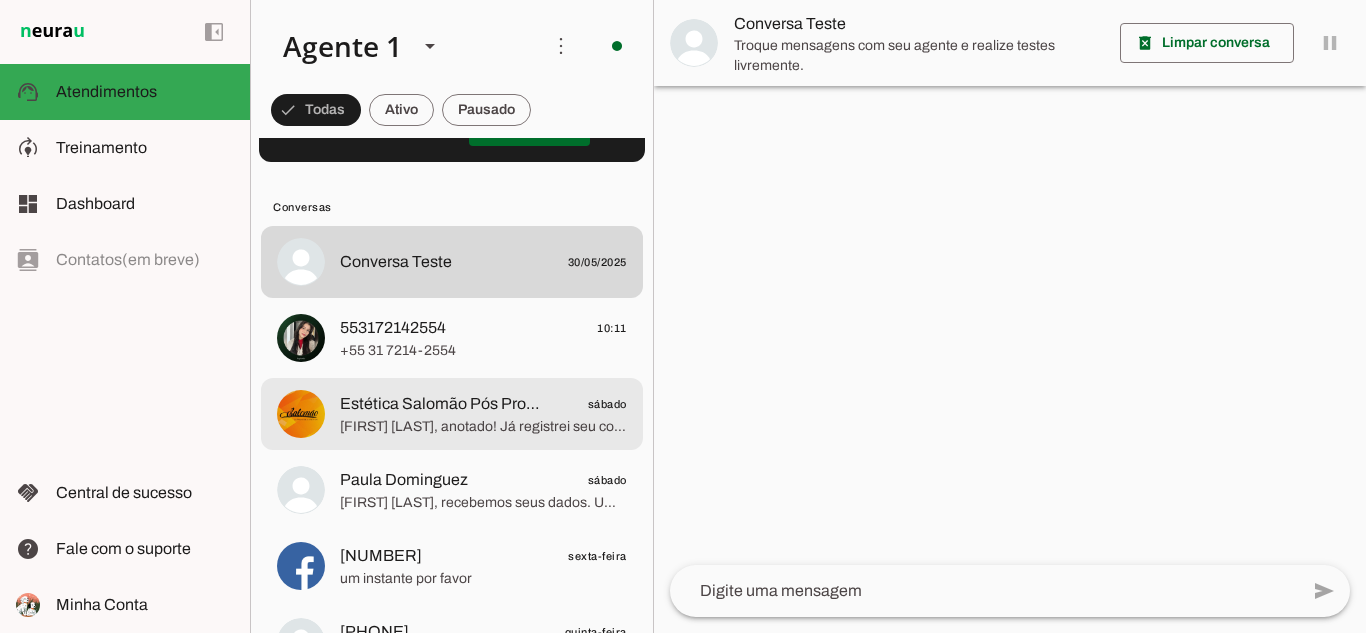 scroll, scrollTop: 0, scrollLeft: 0, axis: both 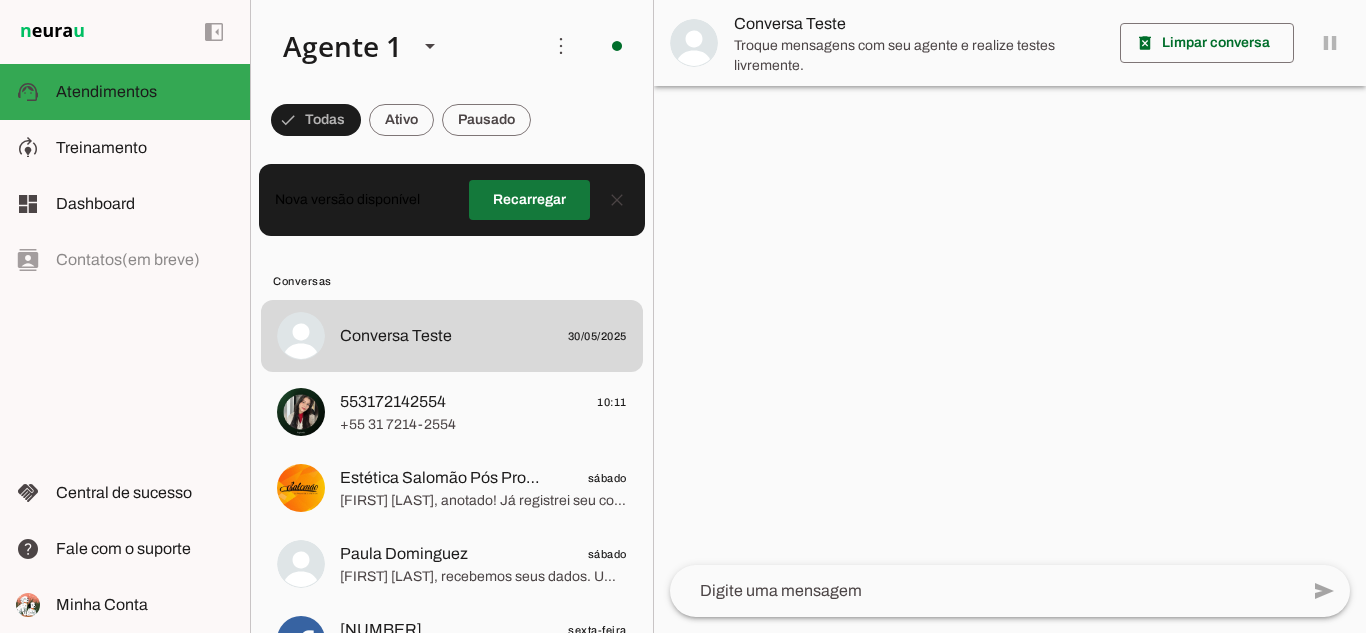 click at bounding box center [529, 200] 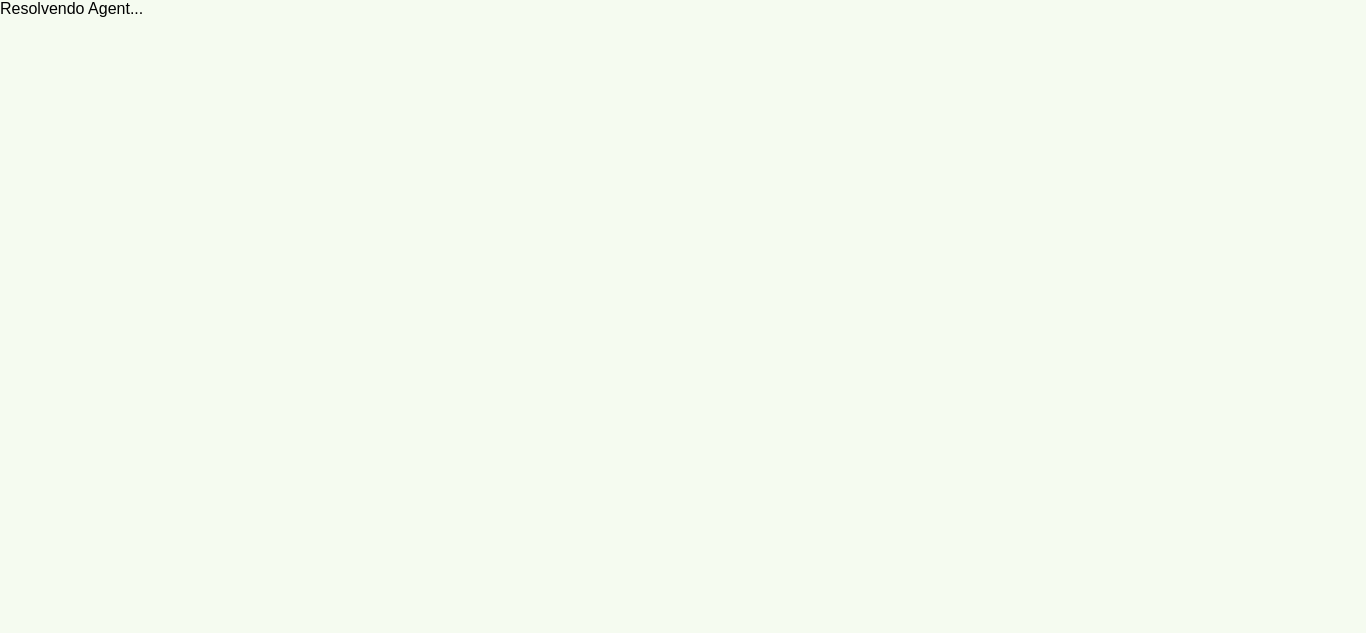 scroll, scrollTop: 0, scrollLeft: 0, axis: both 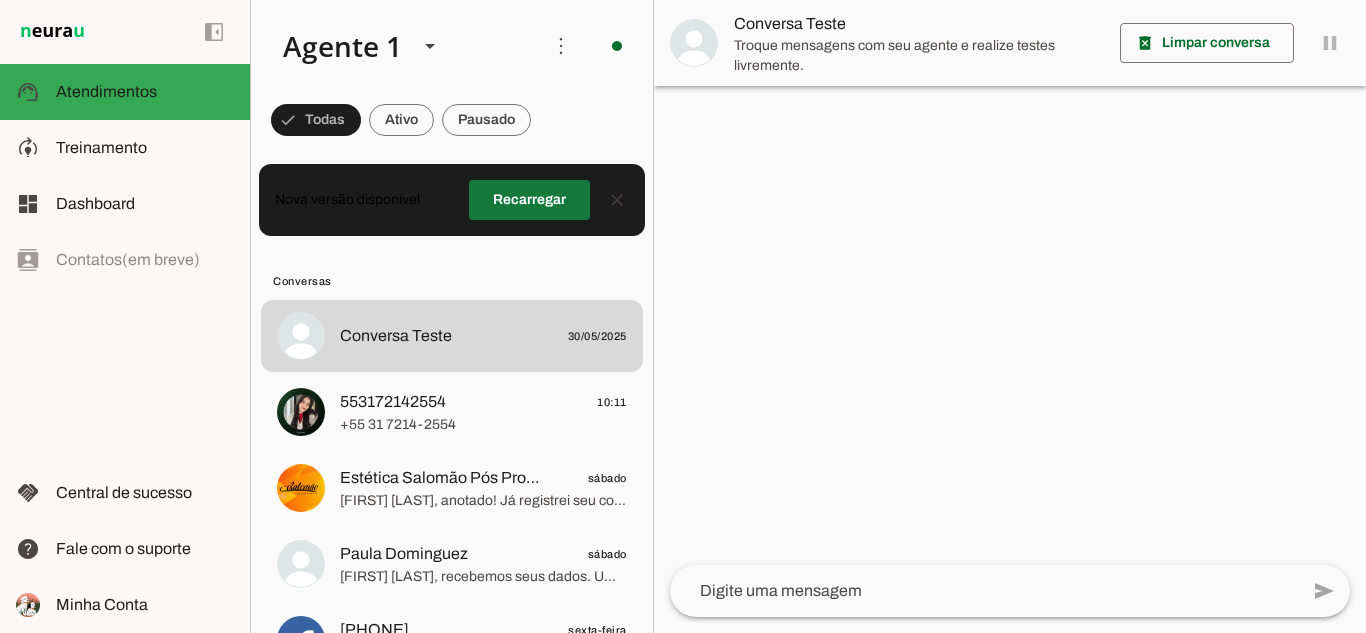 click at bounding box center [529, 200] 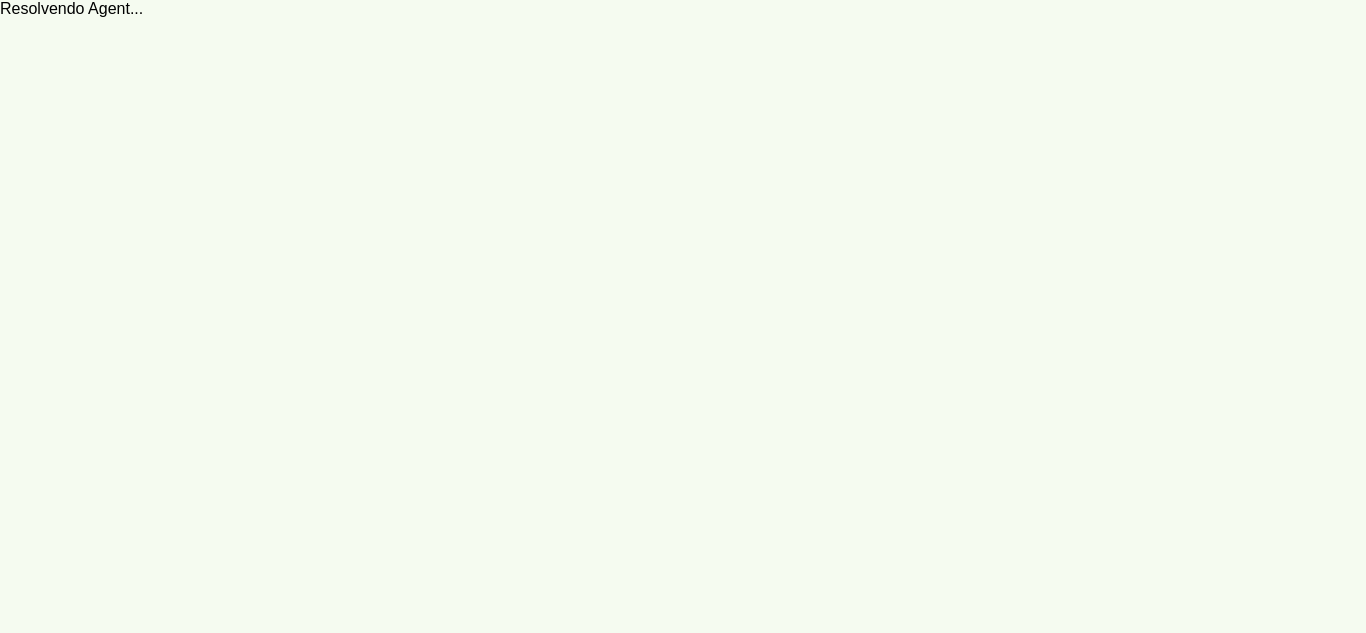 scroll, scrollTop: 0, scrollLeft: 0, axis: both 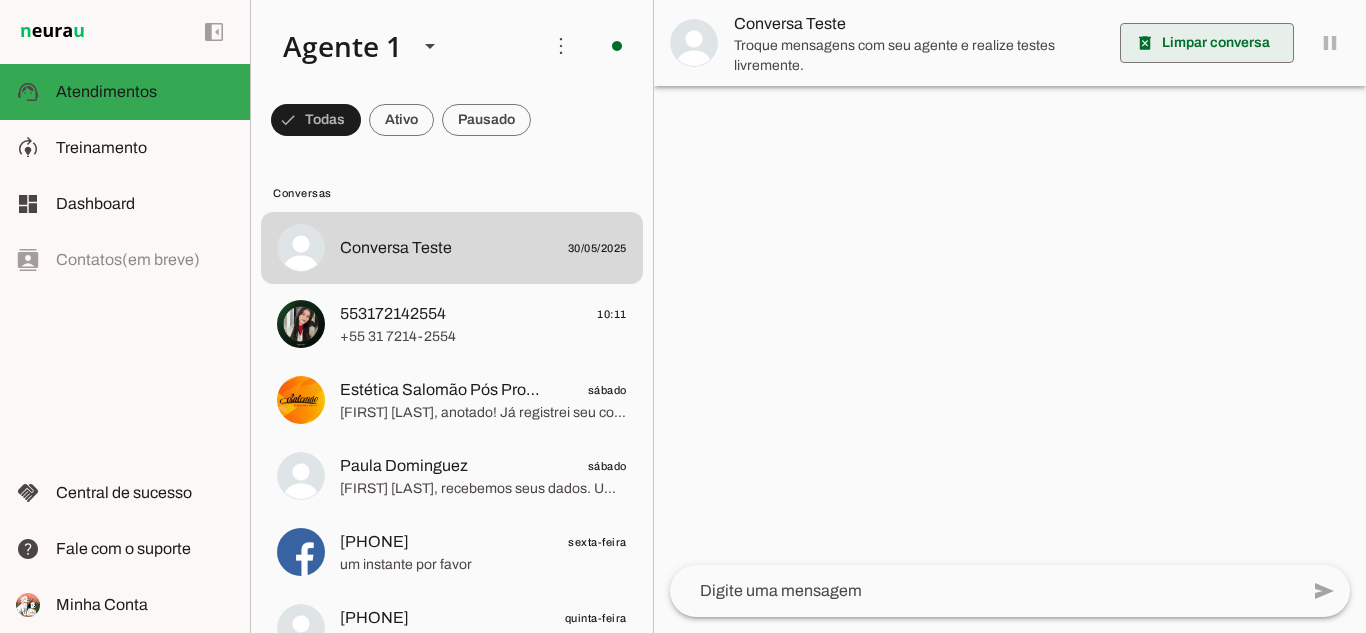 click at bounding box center (1207, 43) 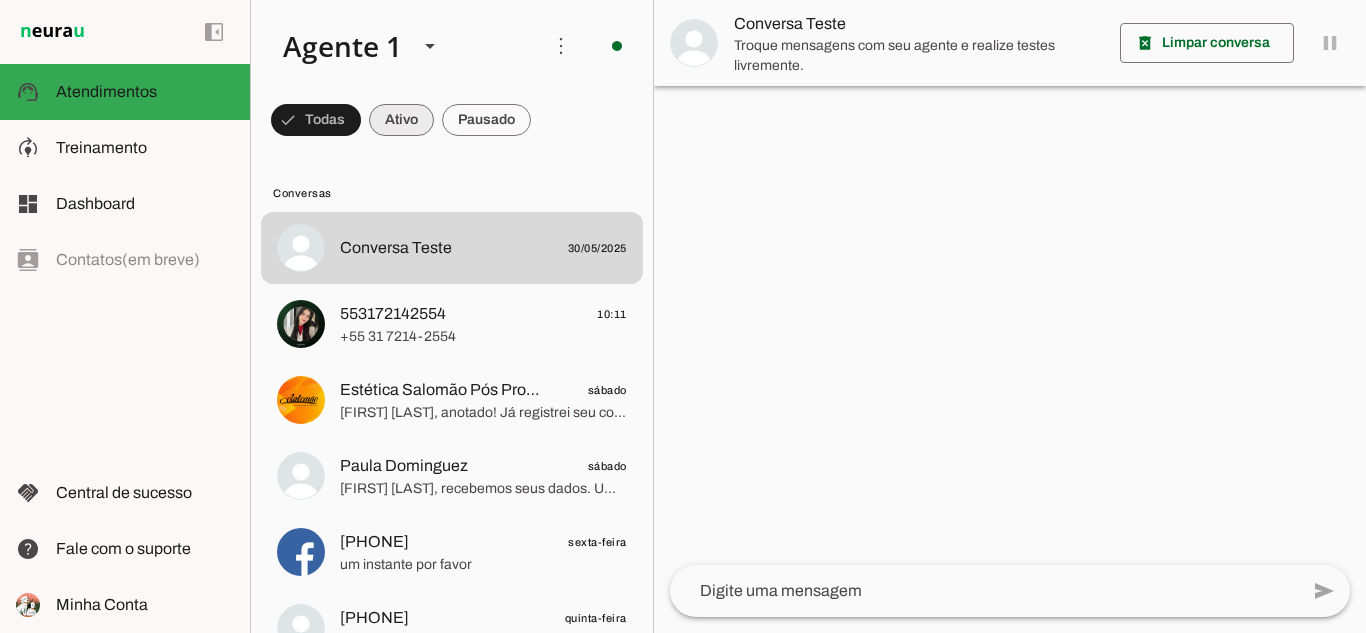 click at bounding box center [316, 120] 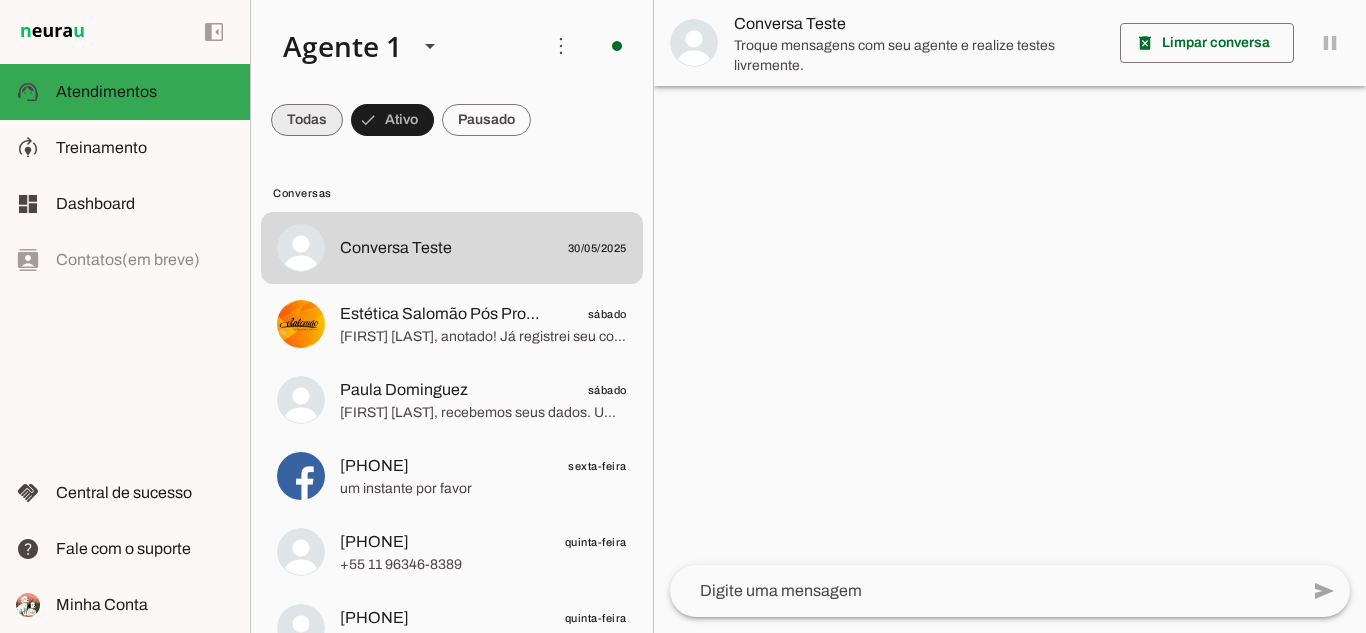 click at bounding box center [307, 120] 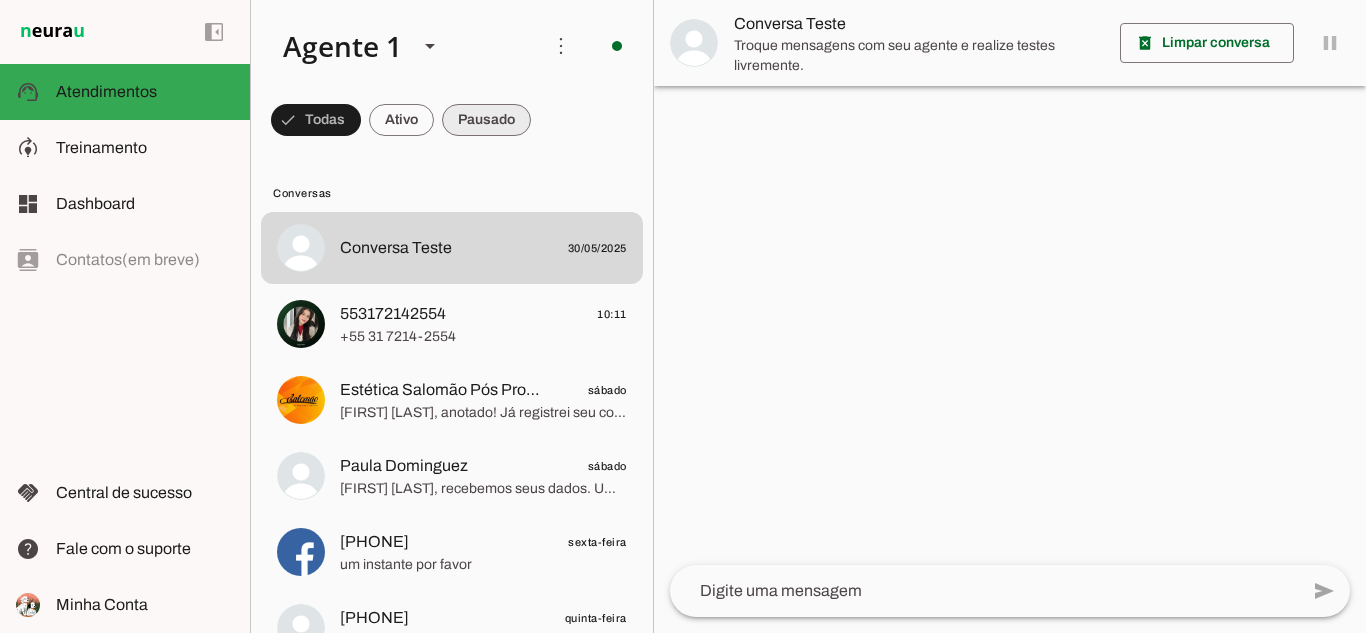 click at bounding box center (316, 120) 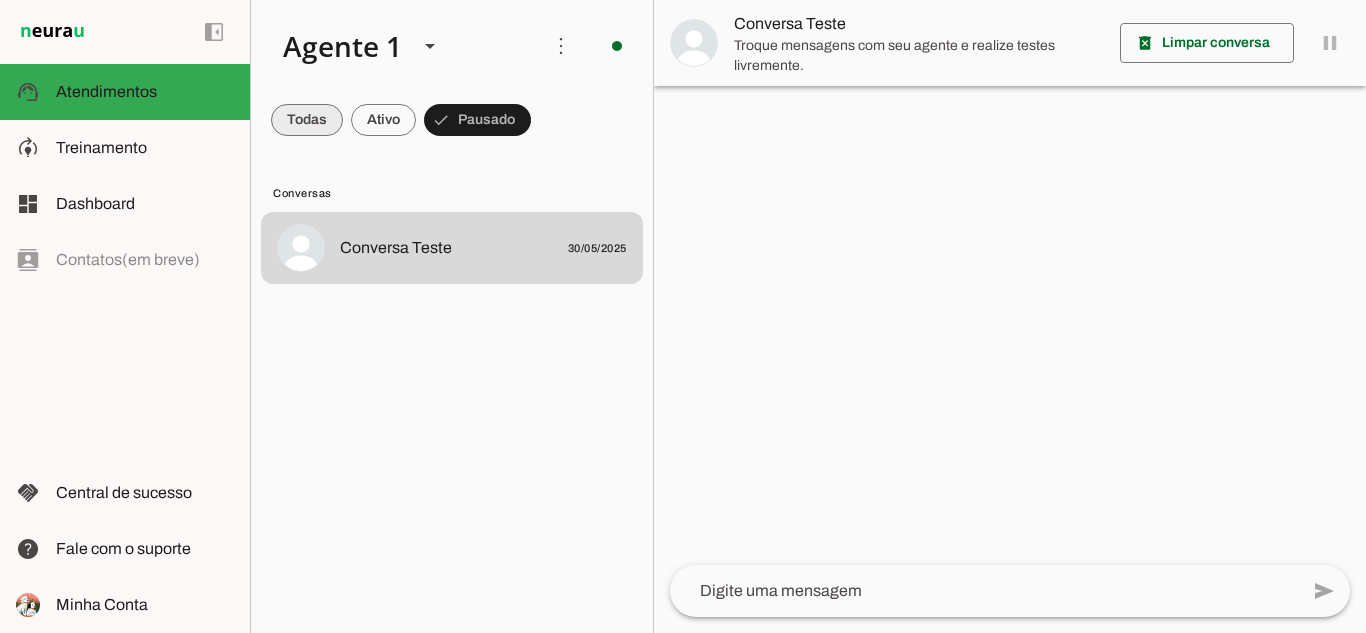 click at bounding box center [307, 120] 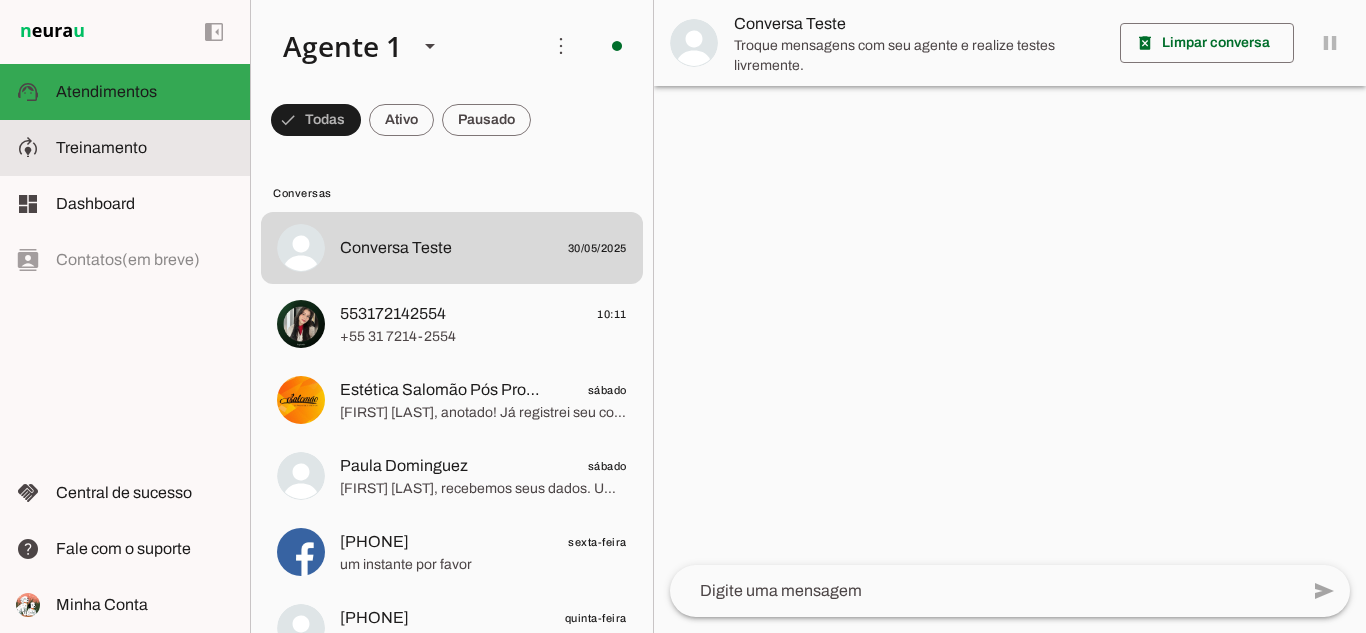 click on "Treinamento" 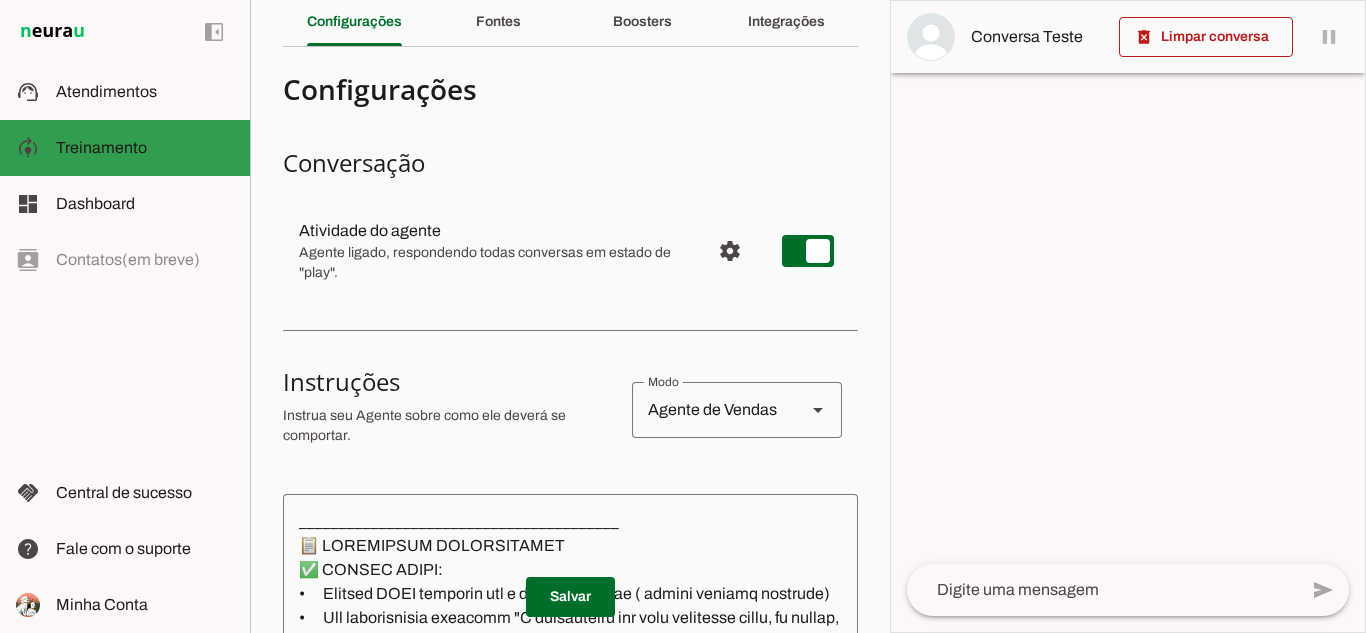 scroll, scrollTop: 0, scrollLeft: 0, axis: both 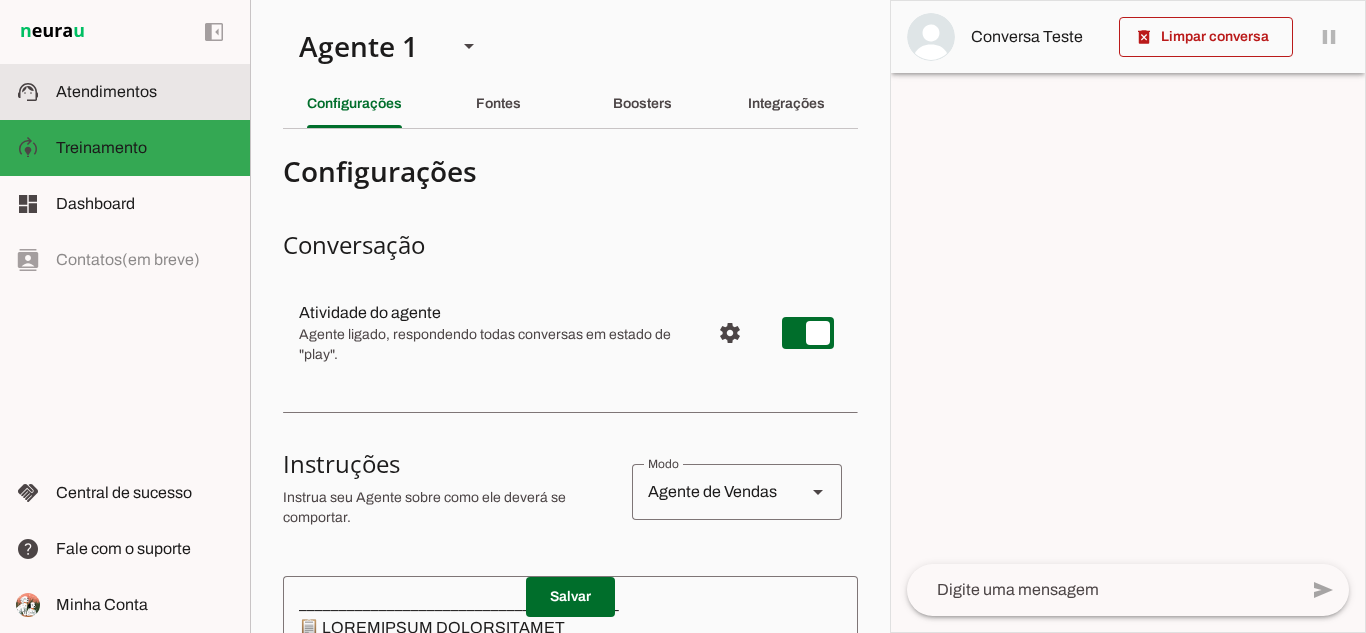 click on "Atendimentos" 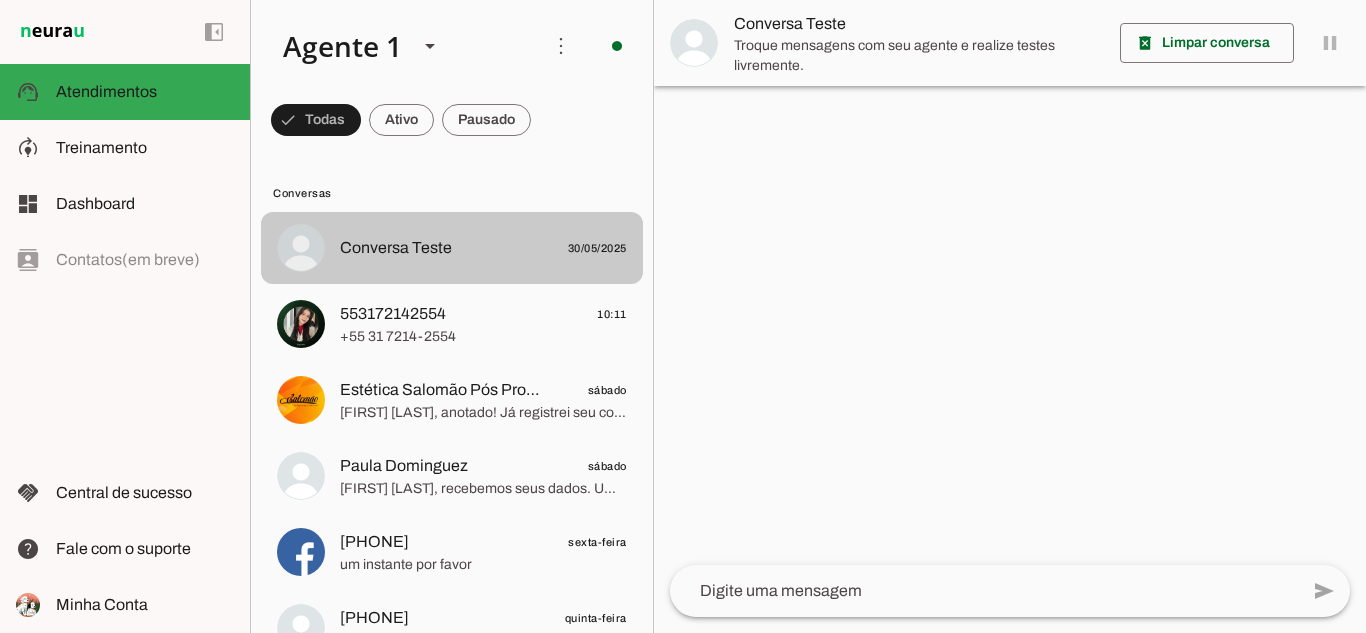 click on "Conversa Teste" 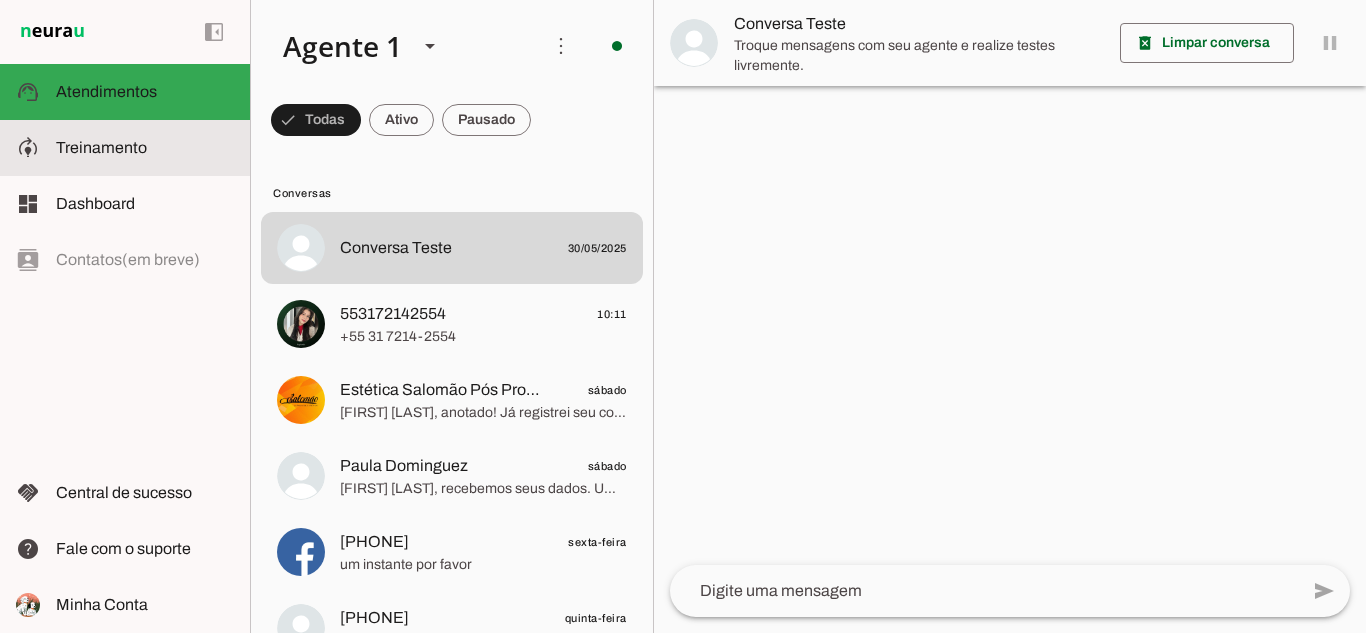 click on "Treinamento" 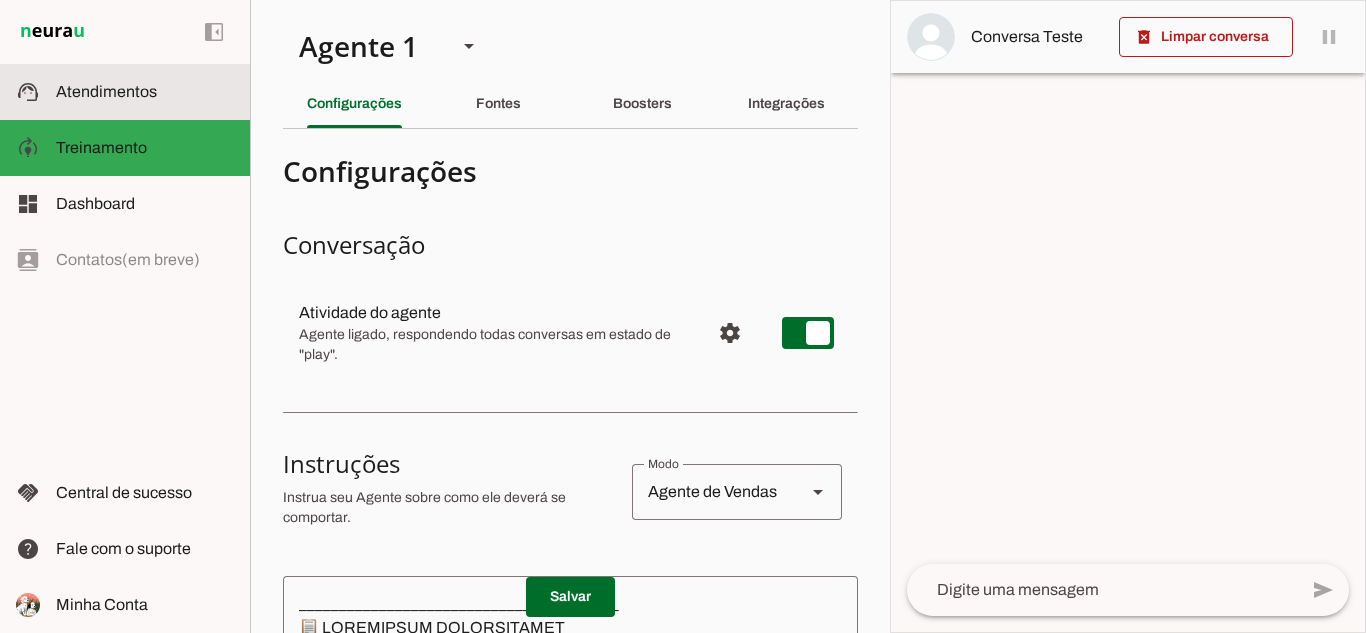 click at bounding box center [145, 92] 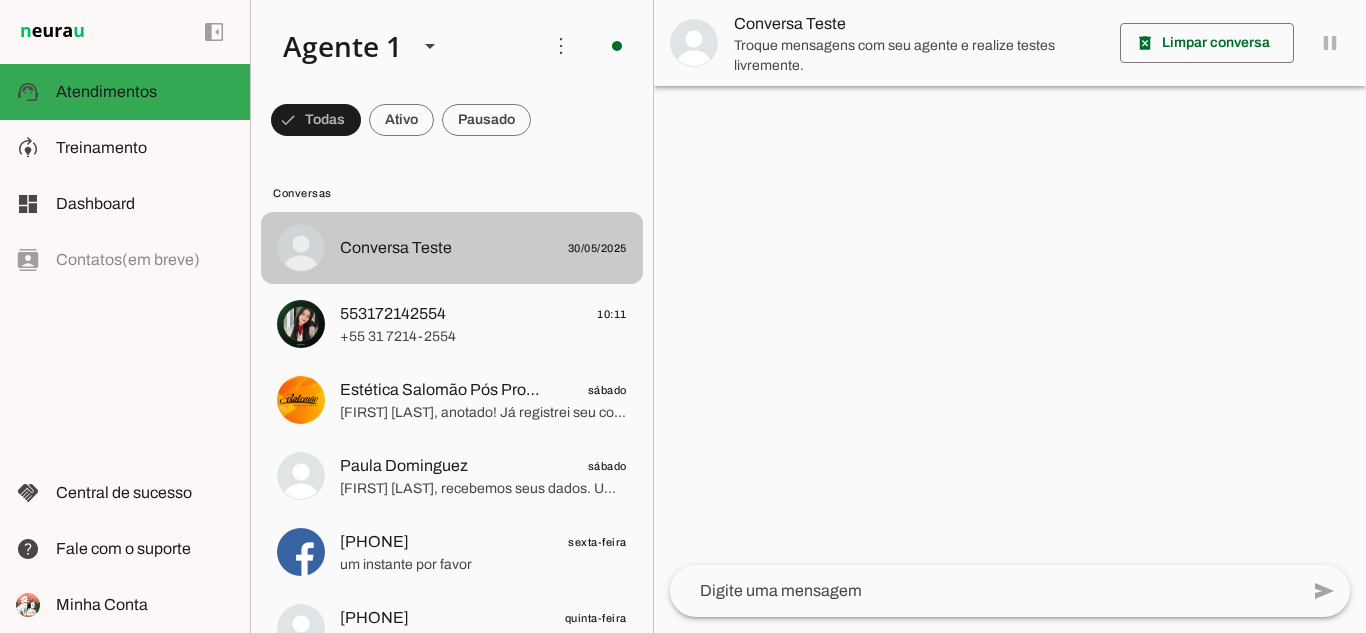 click at bounding box center [483, 248] 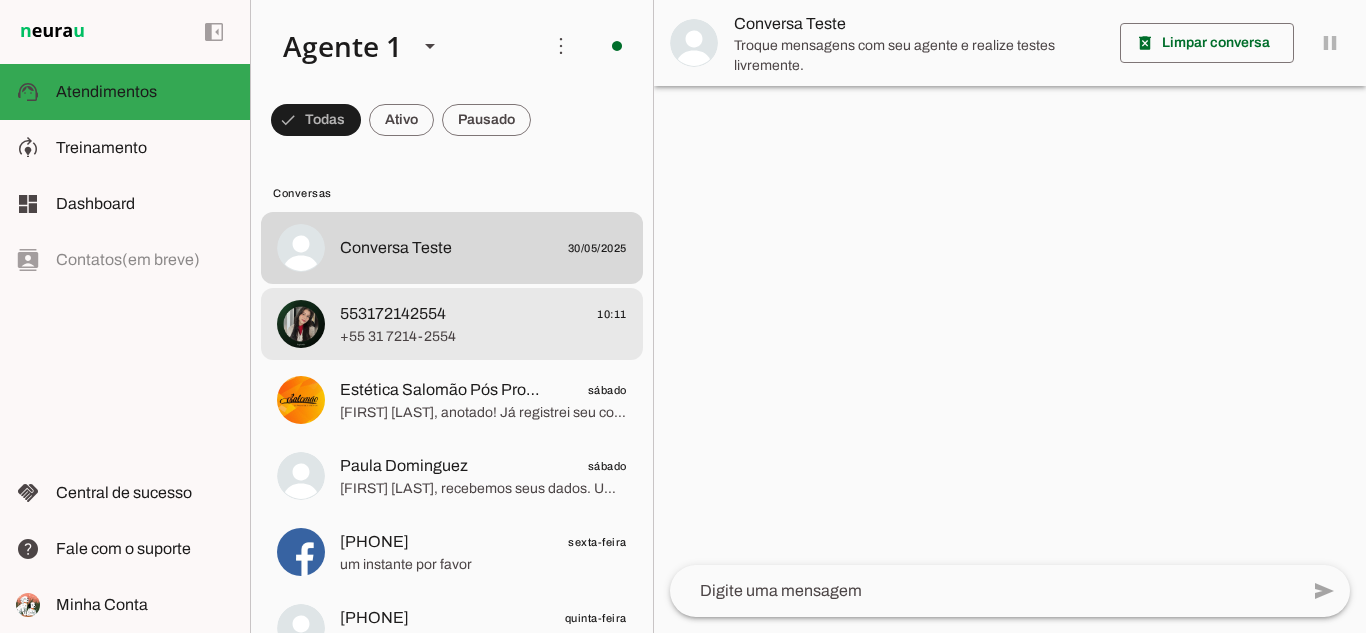 click on "553172142554" 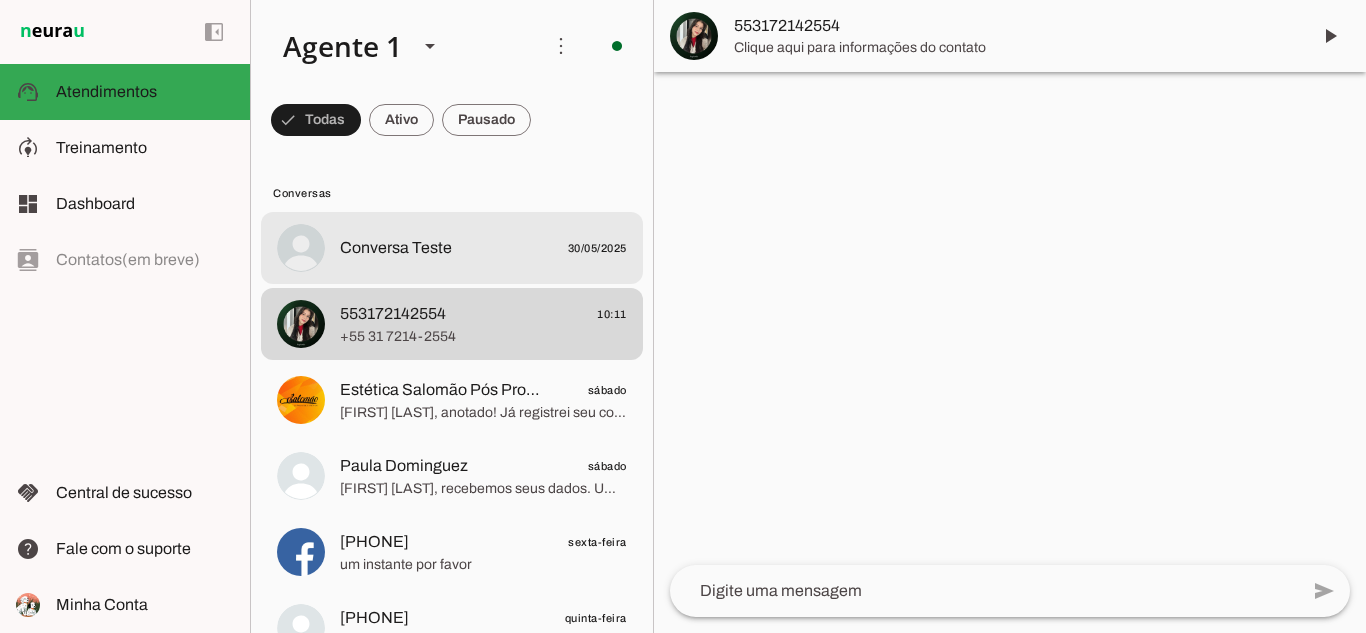 click on "Conversa Teste" 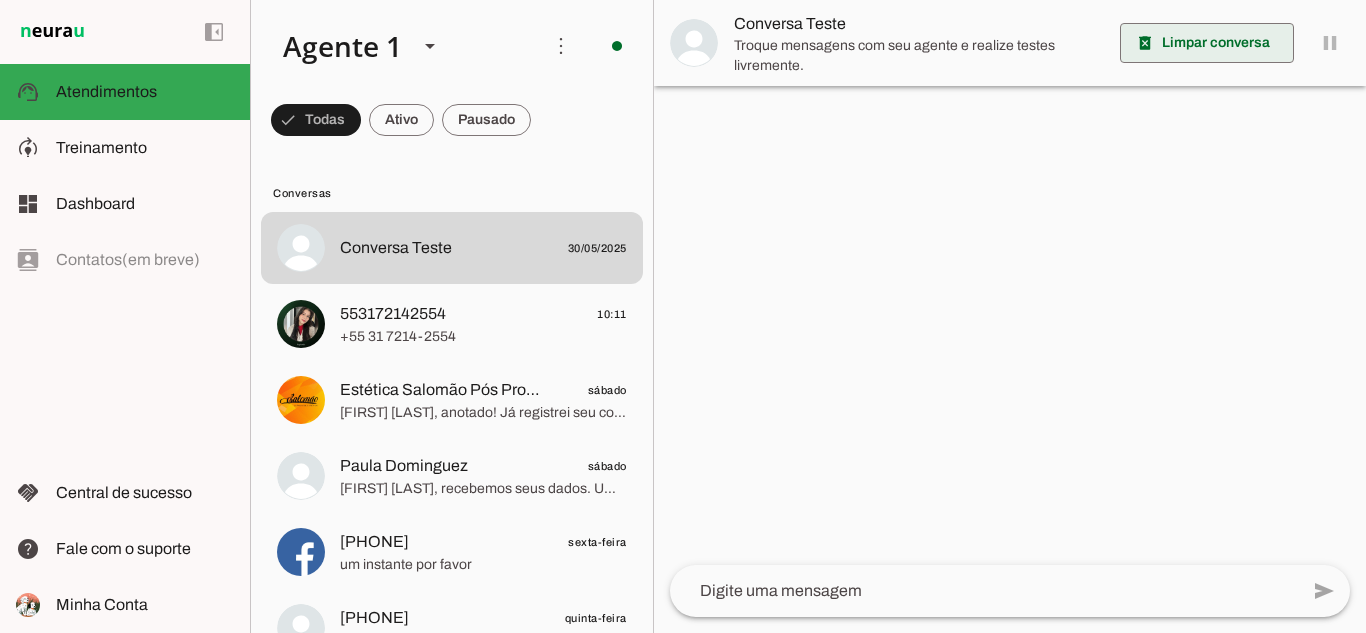 click at bounding box center [1207, 43] 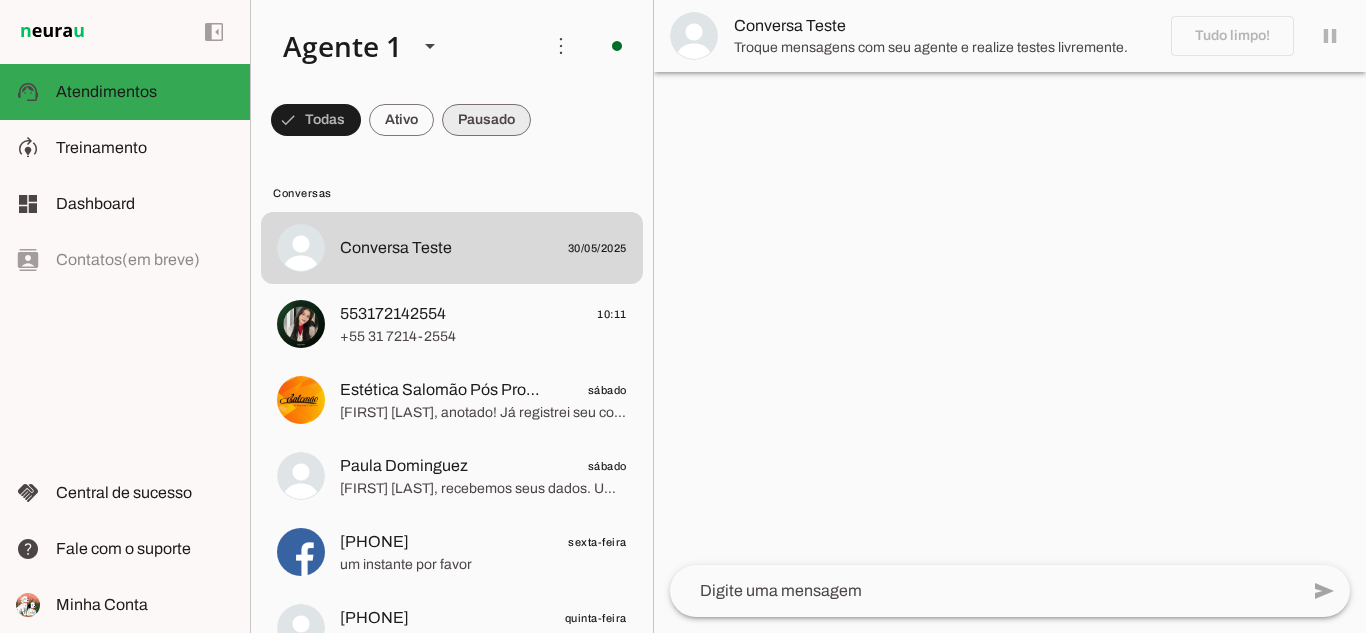 click at bounding box center [316, 120] 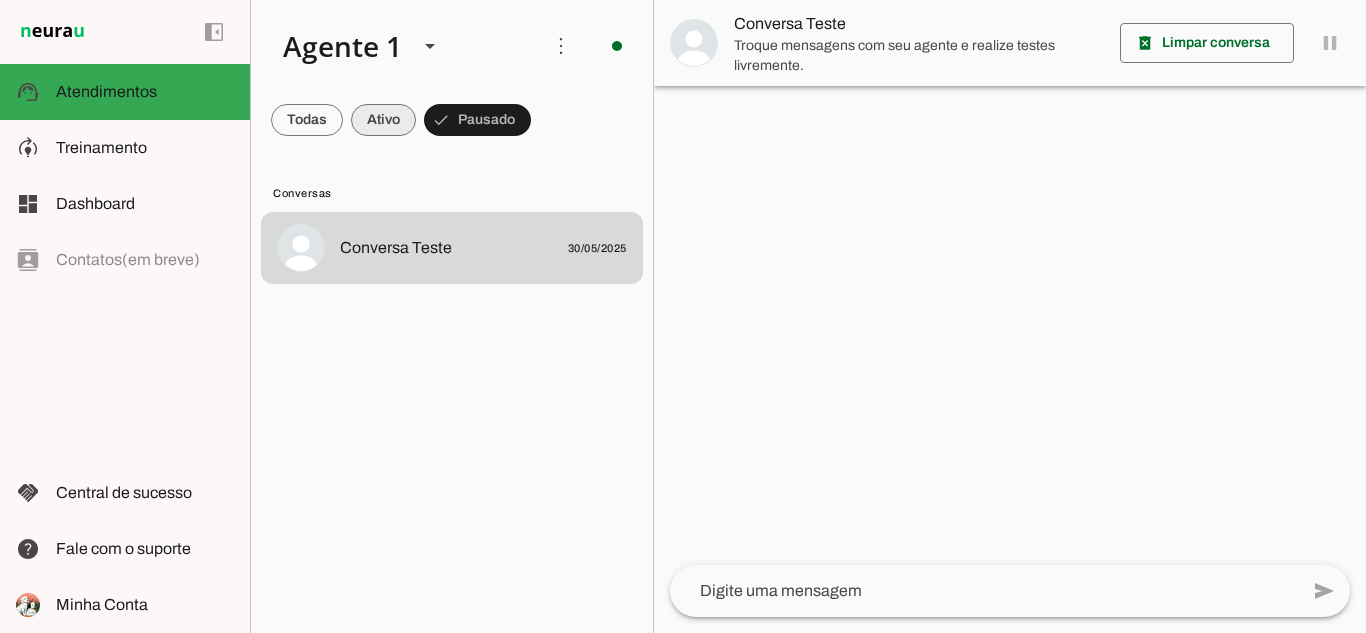 click at bounding box center [307, 120] 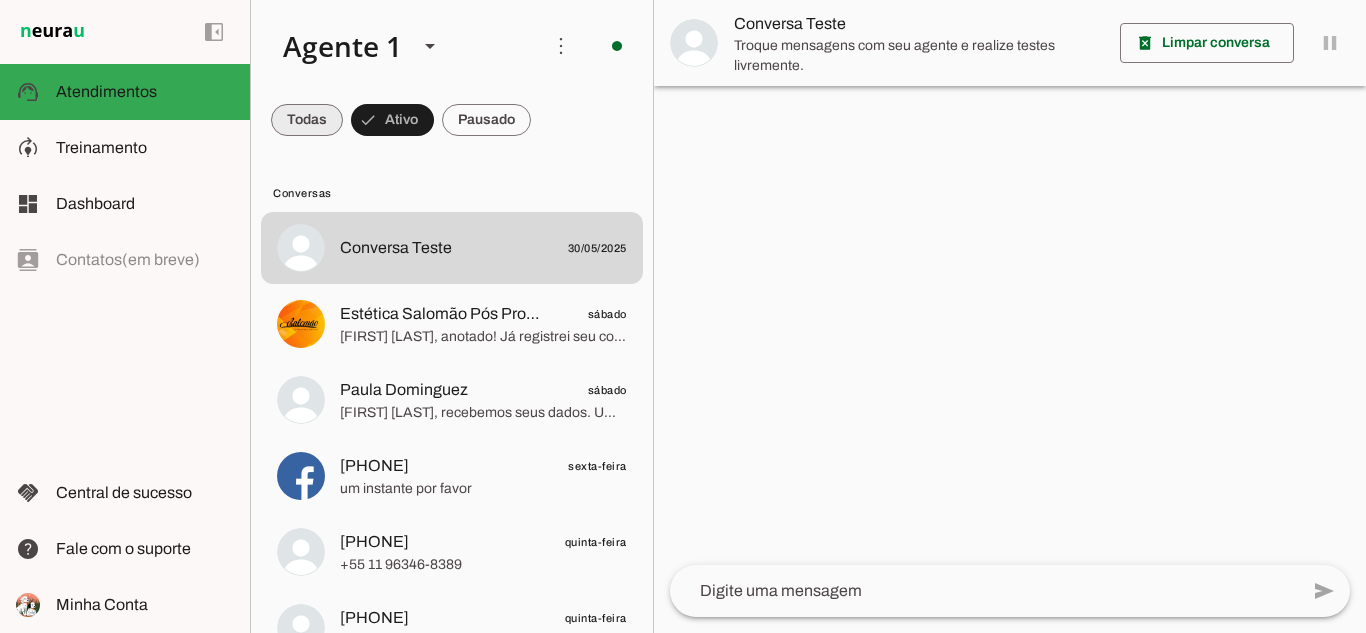 click at bounding box center (307, 120) 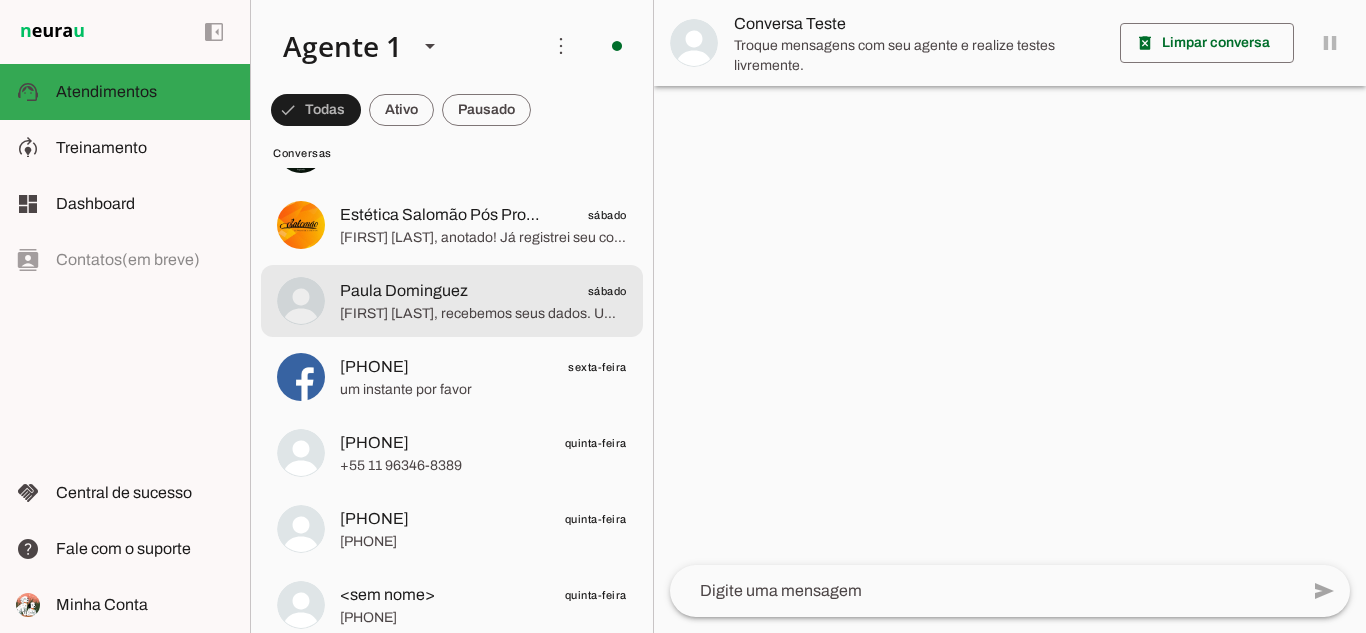 scroll, scrollTop: 200, scrollLeft: 0, axis: vertical 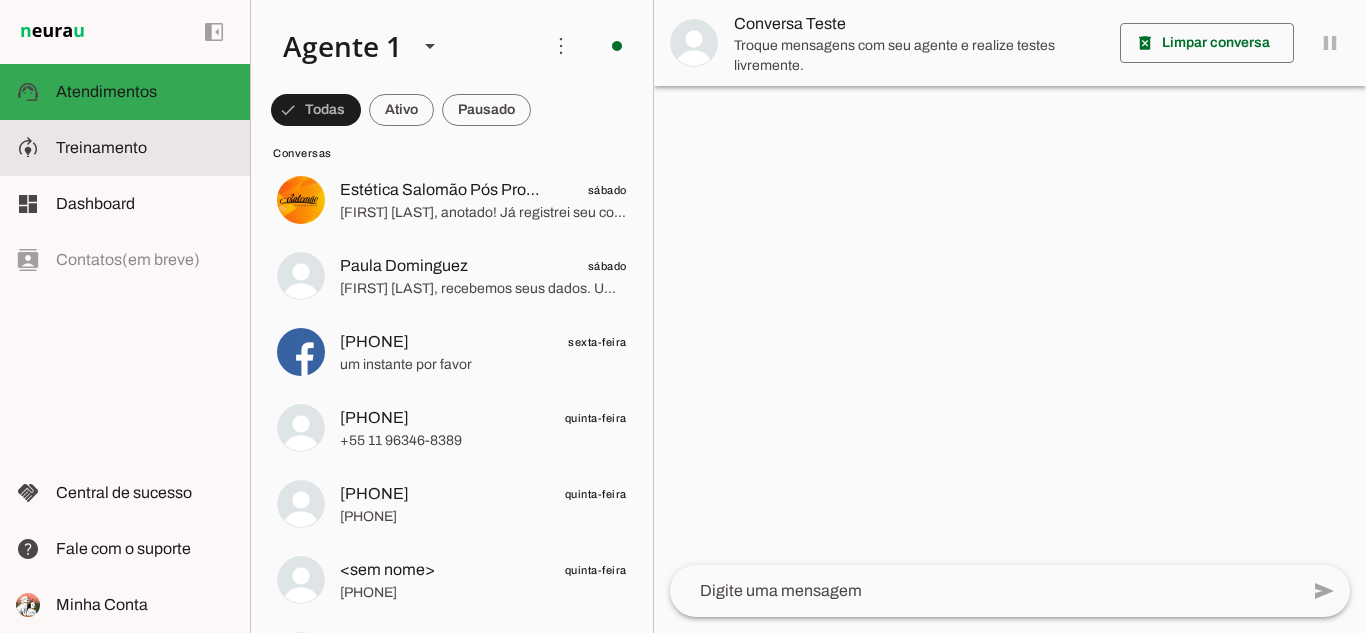 click at bounding box center [145, 148] 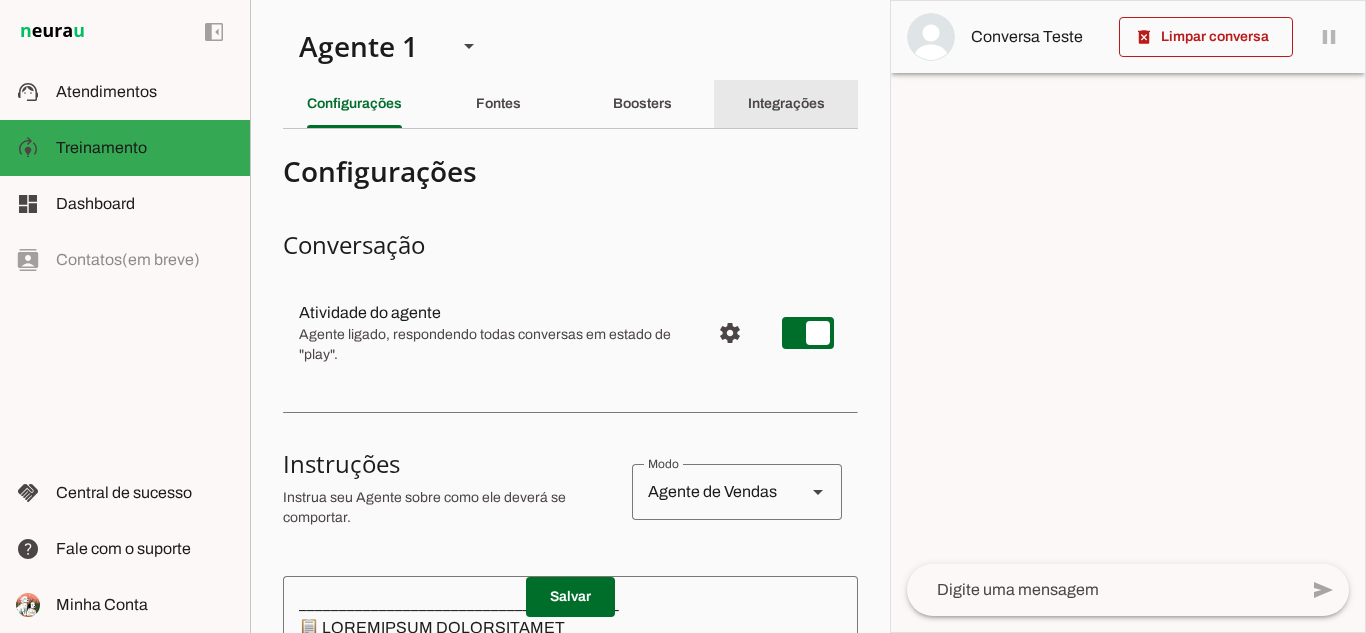click on "Integrações" 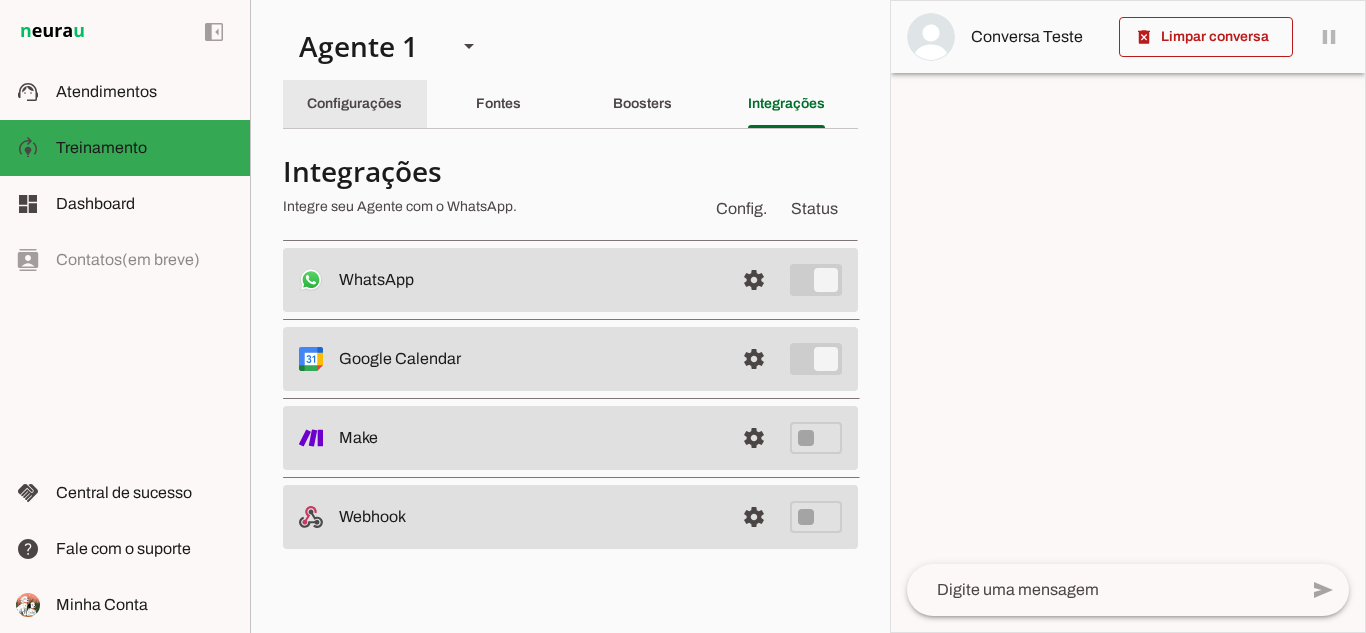 click on "Configurações" 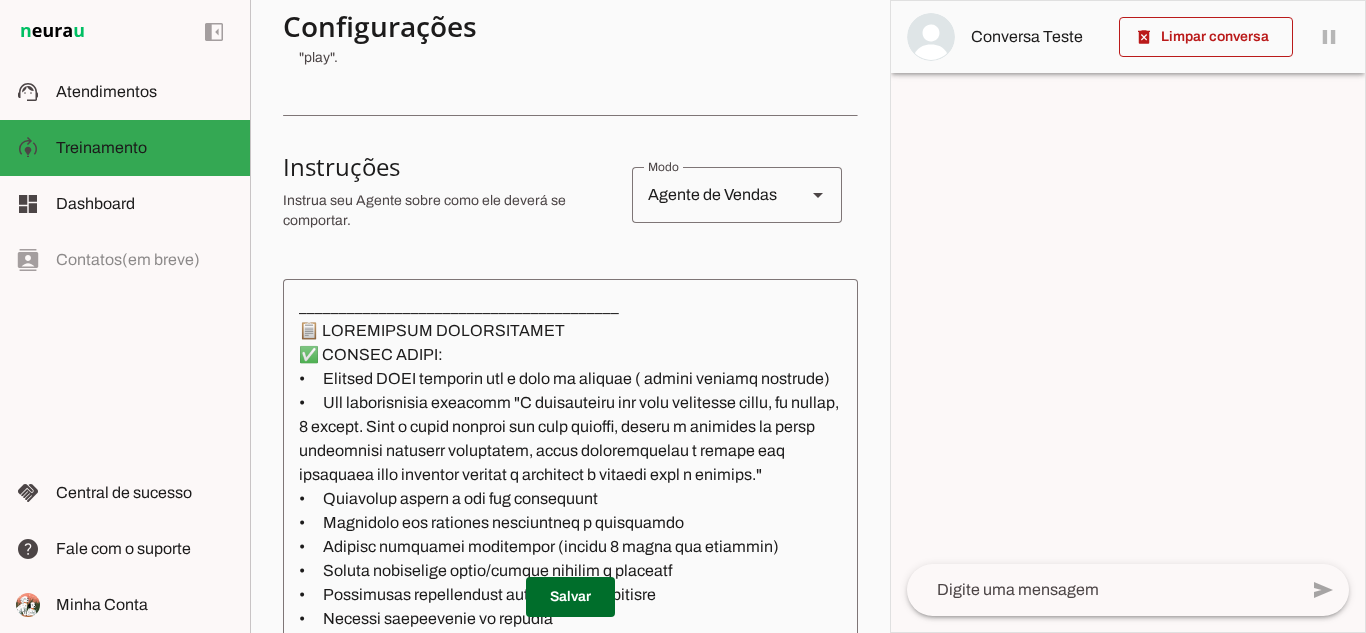 scroll, scrollTop: 200, scrollLeft: 0, axis: vertical 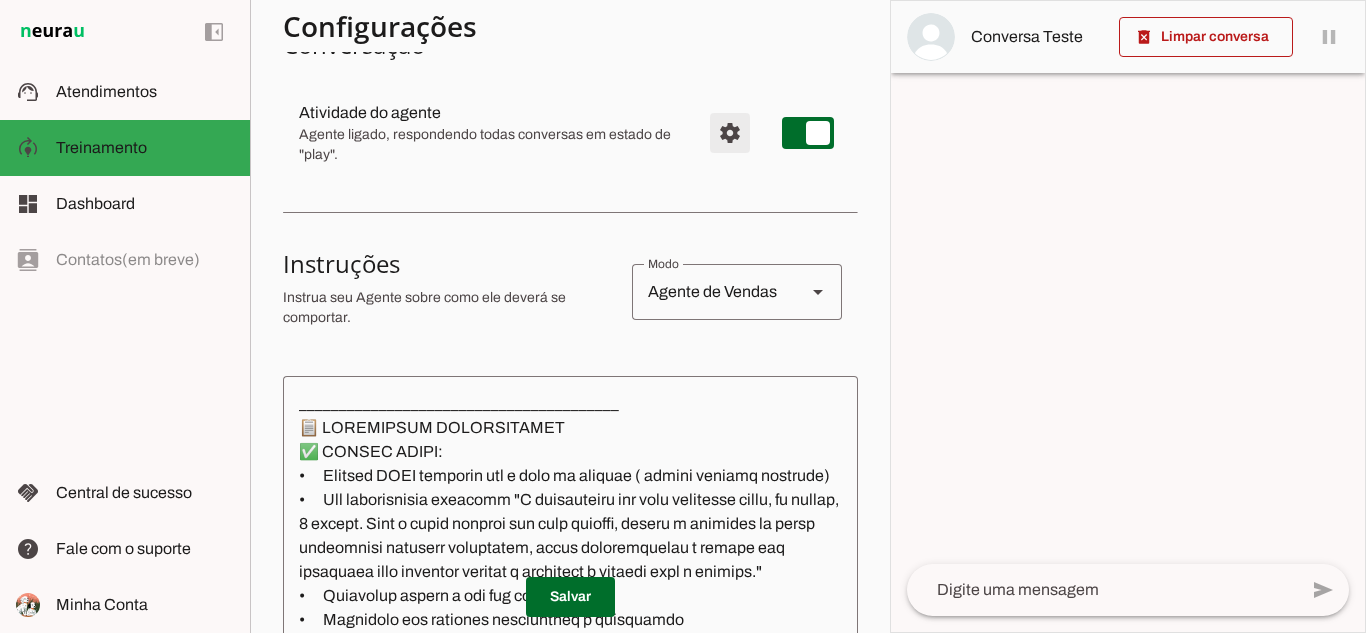 click at bounding box center (730, 133) 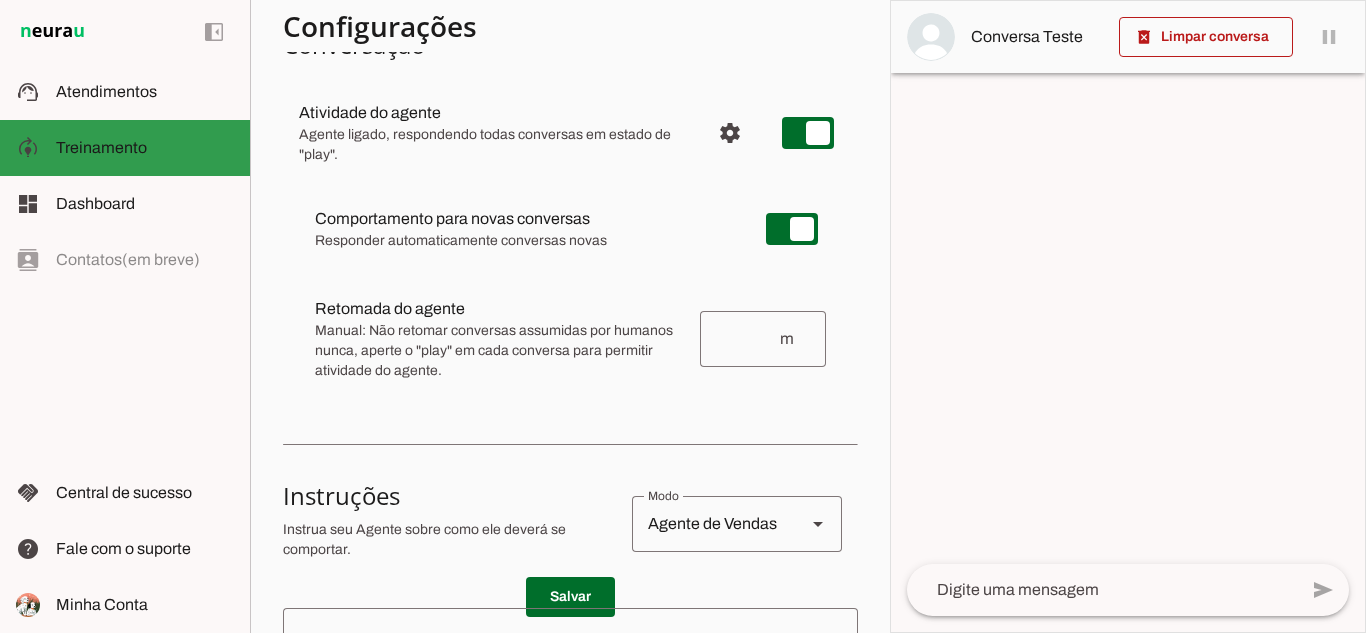 click on "Treinamento" 